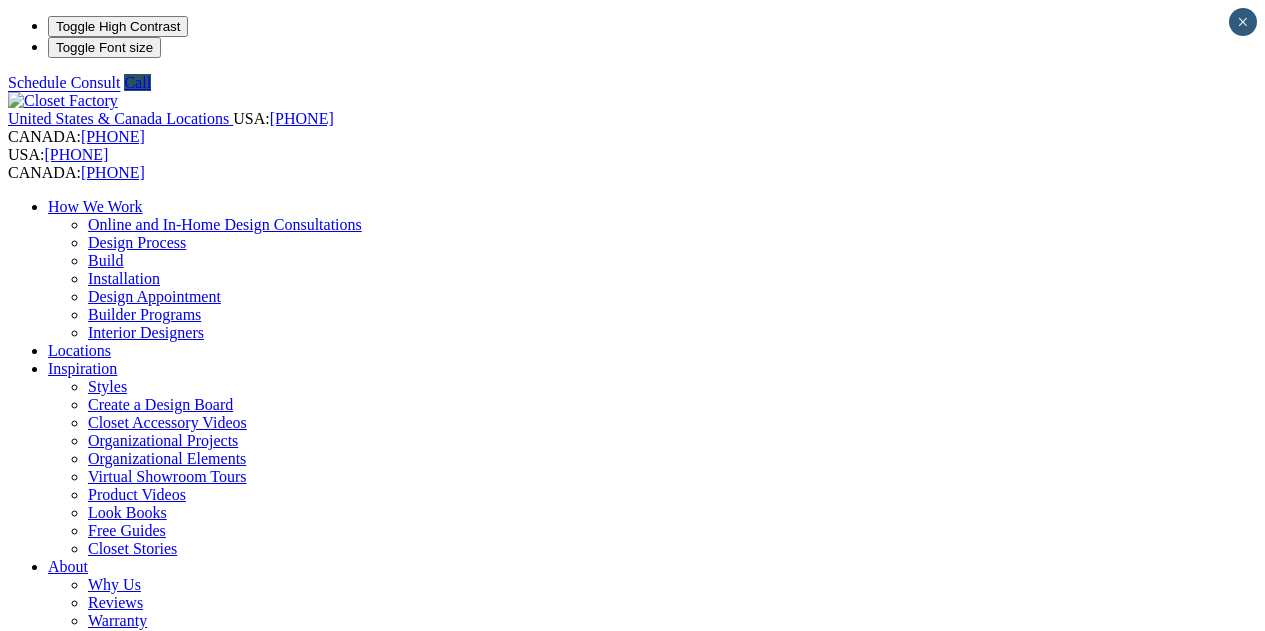 scroll, scrollTop: 0, scrollLeft: 0, axis: both 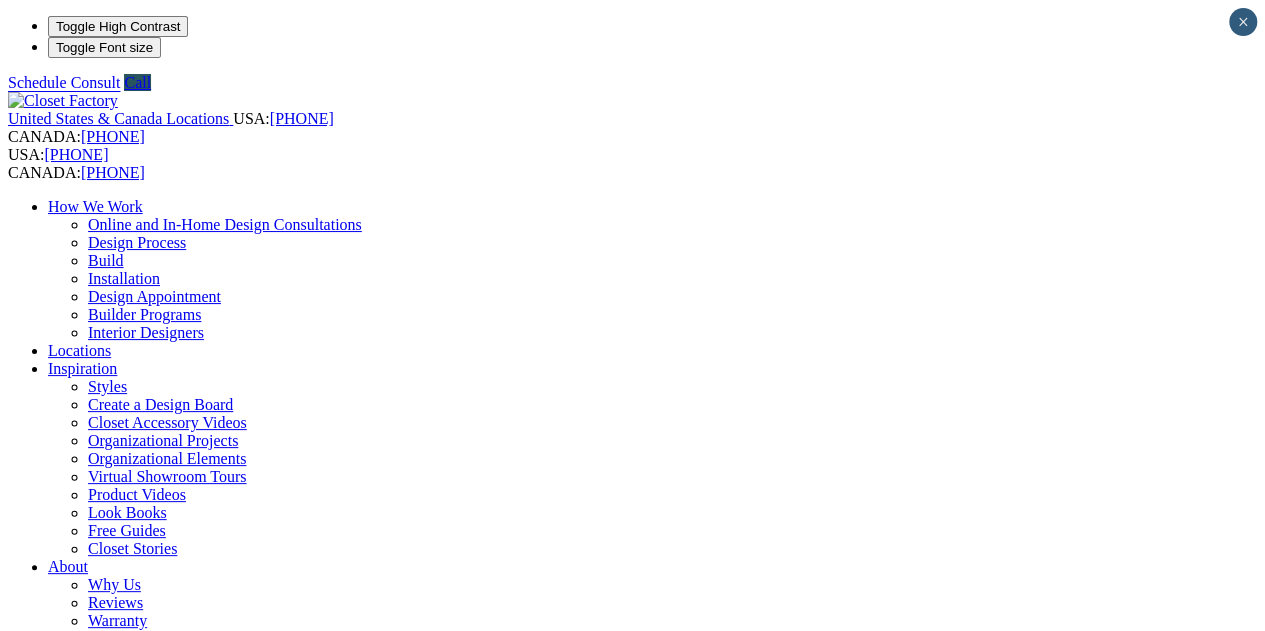 click on "[CITY]
[NUMBER] [STREET] [CITY], [STATE] [POSTAL CODE] Closet Factory has been serving [CITY], [CITY], [CITY], [CITY], and [CITY] for over 20 years and residents have trusted us to install thousands of our custom closets and home organization systems.
[PHONE]
Schedule a Consult
Get Directions" at bounding box center (632, 2238) 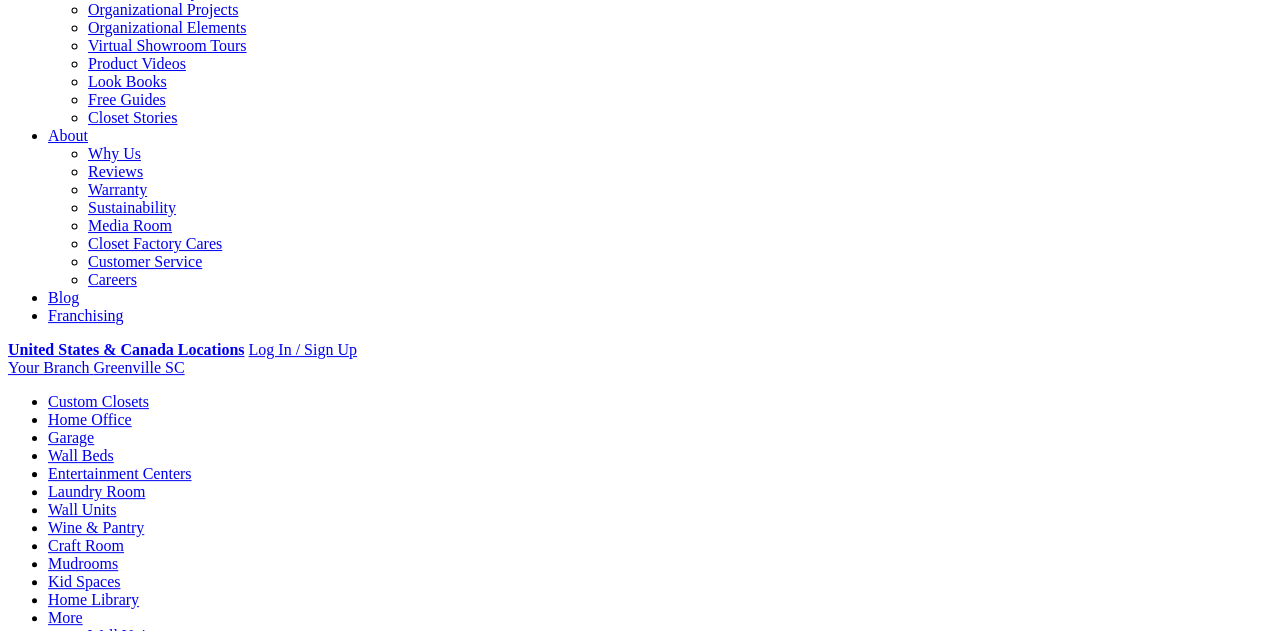 scroll, scrollTop: 300, scrollLeft: 0, axis: vertical 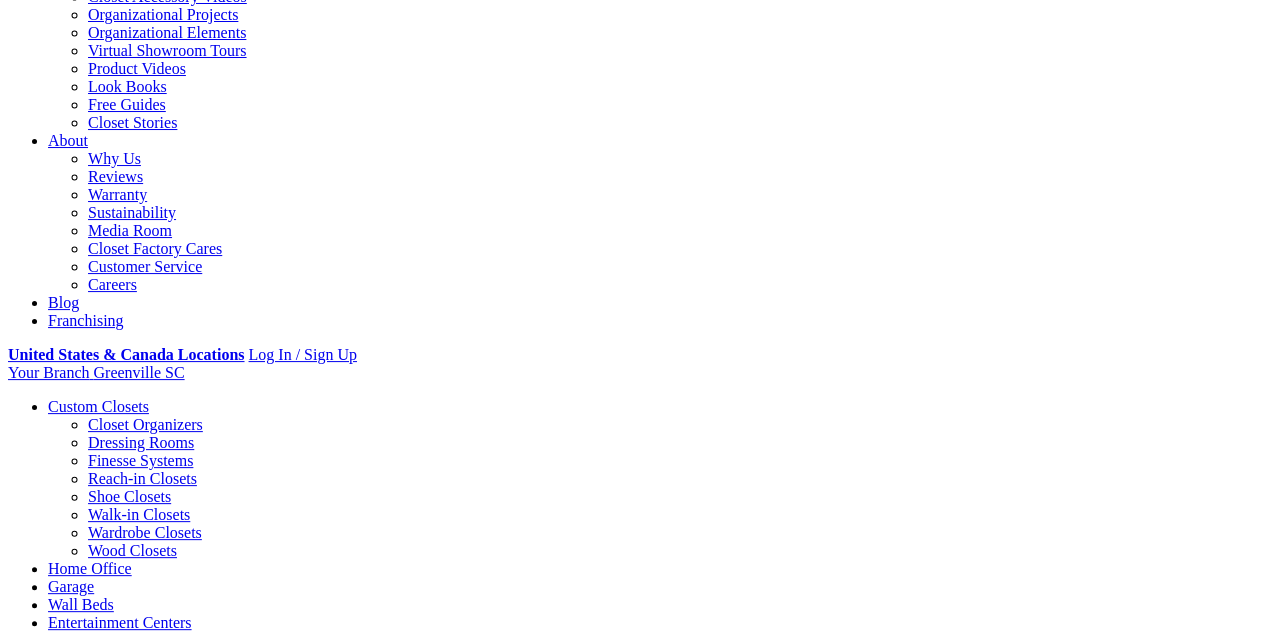 drag, startPoint x: 76, startPoint y: 111, endPoint x: 34, endPoint y: 48, distance: 75.716576 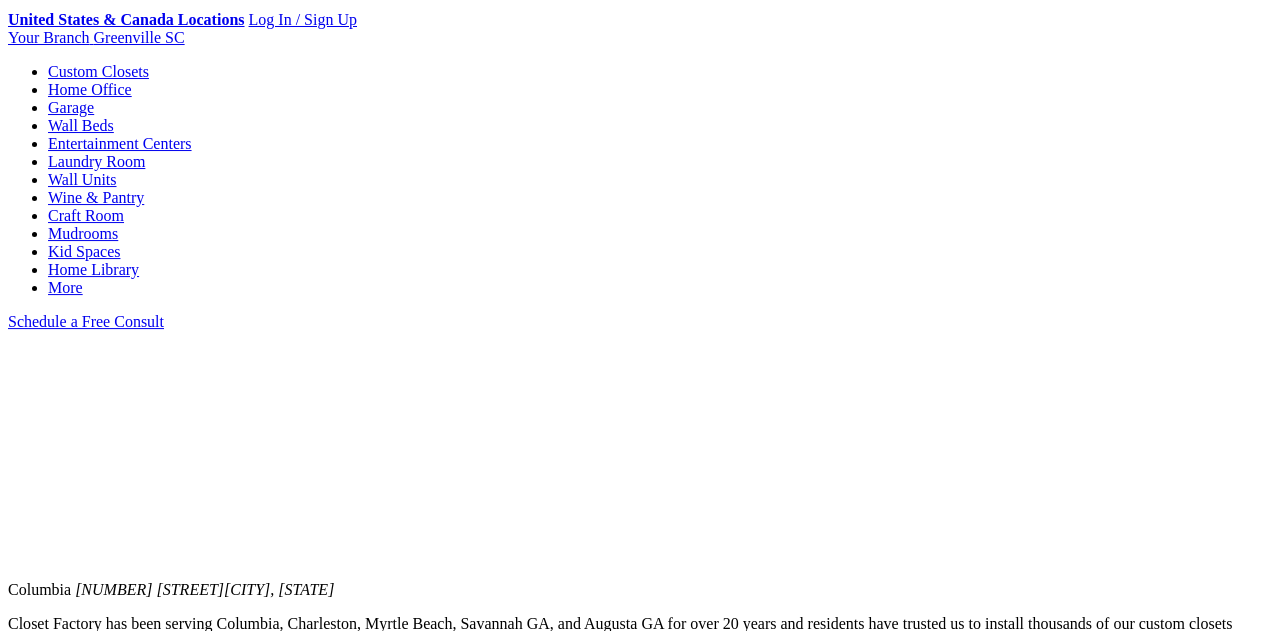 scroll, scrollTop: 500, scrollLeft: 0, axis: vertical 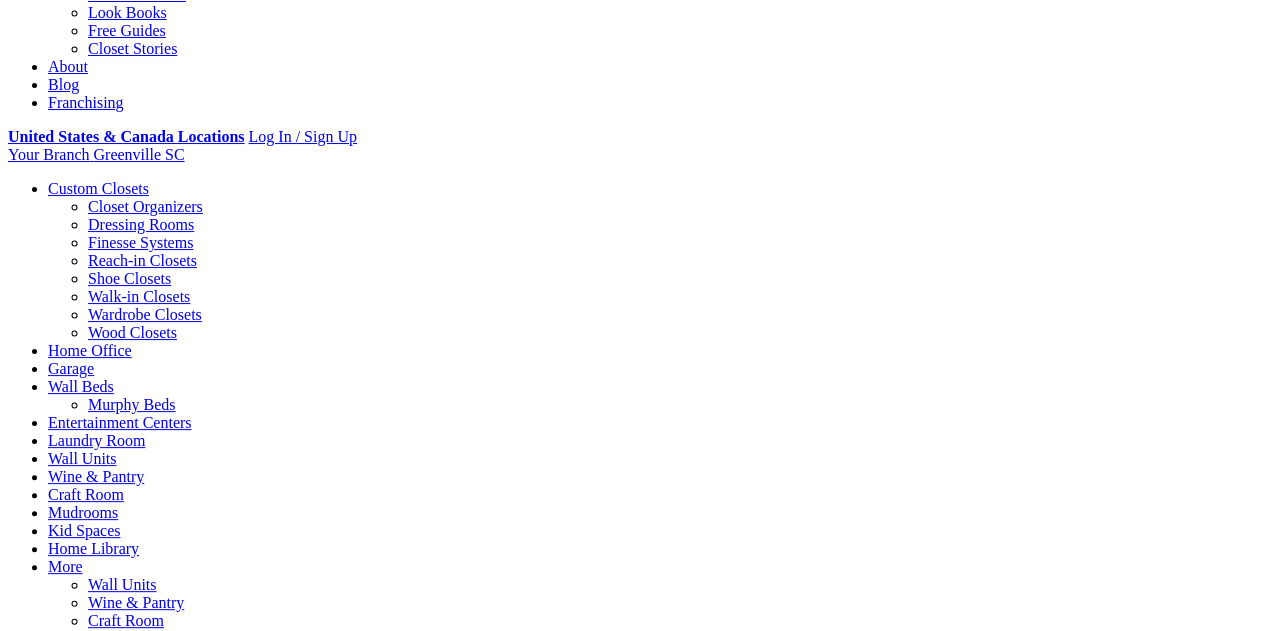 click on "Expand Gallery" at bounding box center [58, 7495] 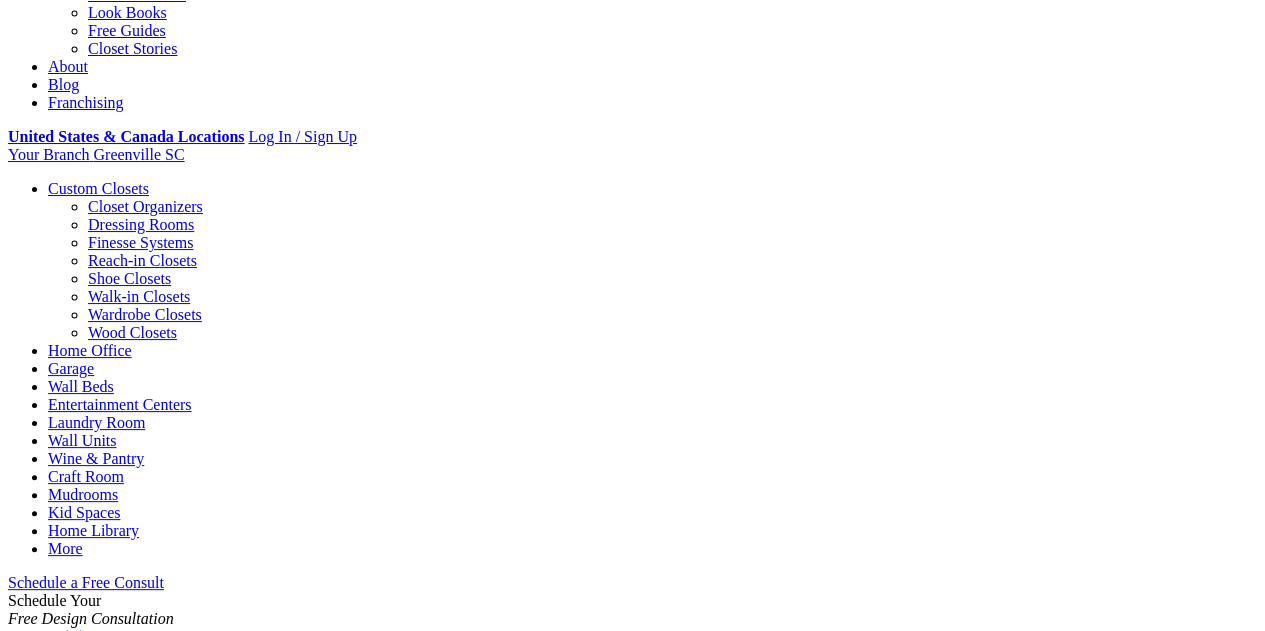 scroll, scrollTop: 558, scrollLeft: 0, axis: vertical 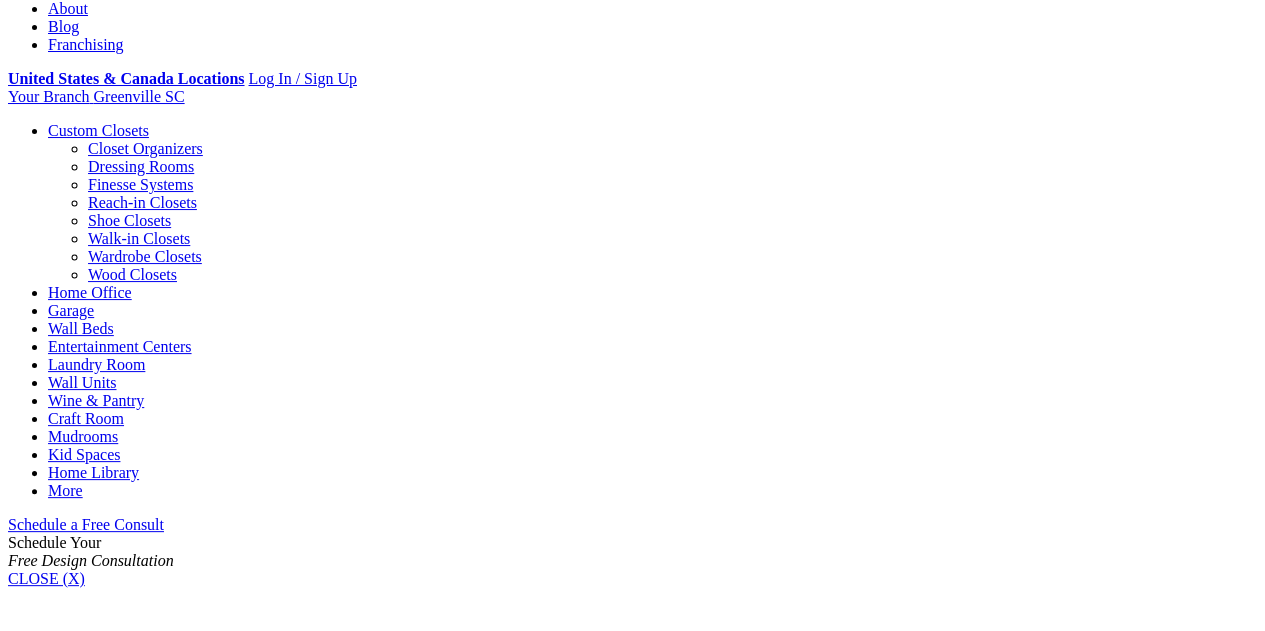 click on "Walk-in Closets" at bounding box center (139, 238) 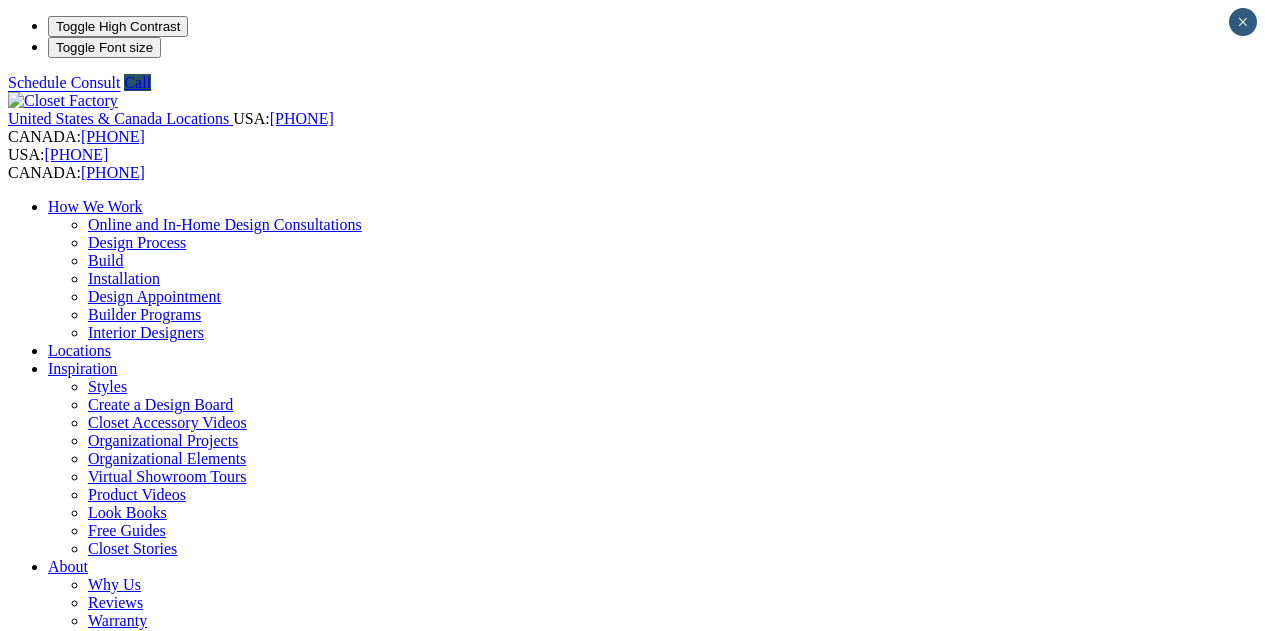 scroll, scrollTop: 0, scrollLeft: 0, axis: both 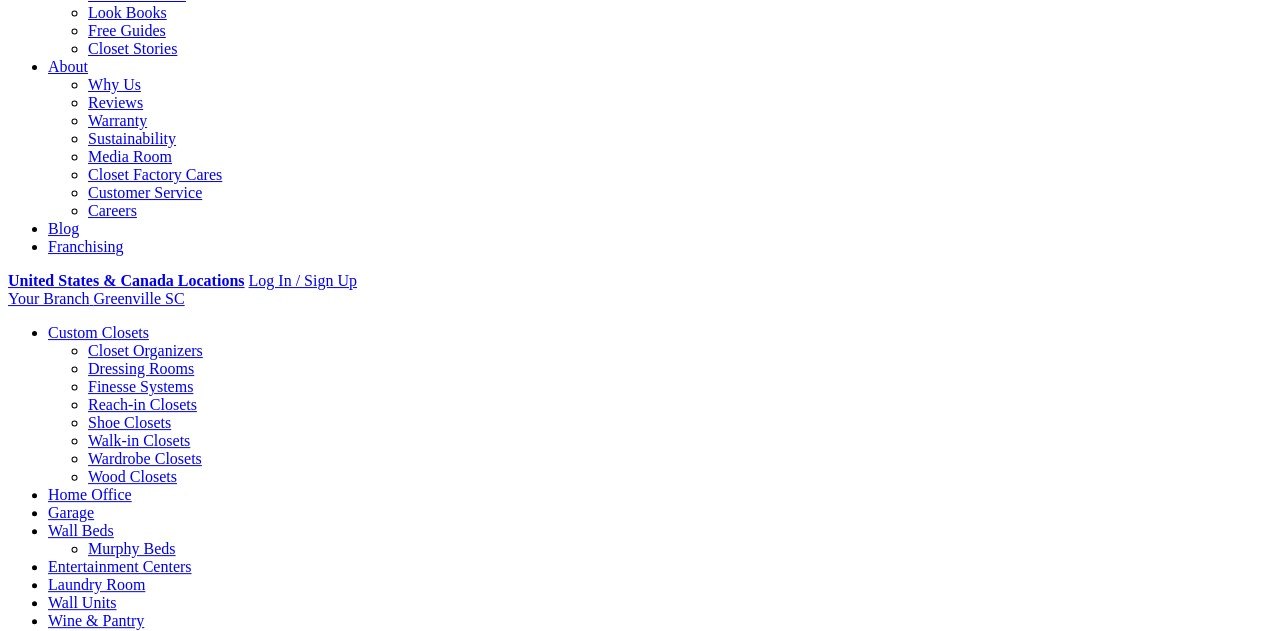 click on "Walk-in Closets As Personal Havens A well-equipped walk-in closet is essential to many homeowners these days. These storage areas have evolved into personalized spaces that are much more than a place to keep clothing. Men and woman both want these customized closets to be as awe-inspiring as the rest of their homes. The master bedroom’s walk-in closet or closets make a distinct style statement frequently showcasing one’s wardrobe so that it mimics the layout of a small yet chic boutique. Closet with Many Uses Modern walk-ins are often more than “closets” with some transformed into a personal haven for meditation or a place to relax and unwind in away from other family members. Some people incorporate unique features such as washer and dryers with laundry stations, counters with espresso machines, mini-refrigerators with wine bar, charging stations and small desks, and lounging areas. Style and Function Essential Amenity Custom System Decorated Like Rooms" at bounding box center (632, 1314) 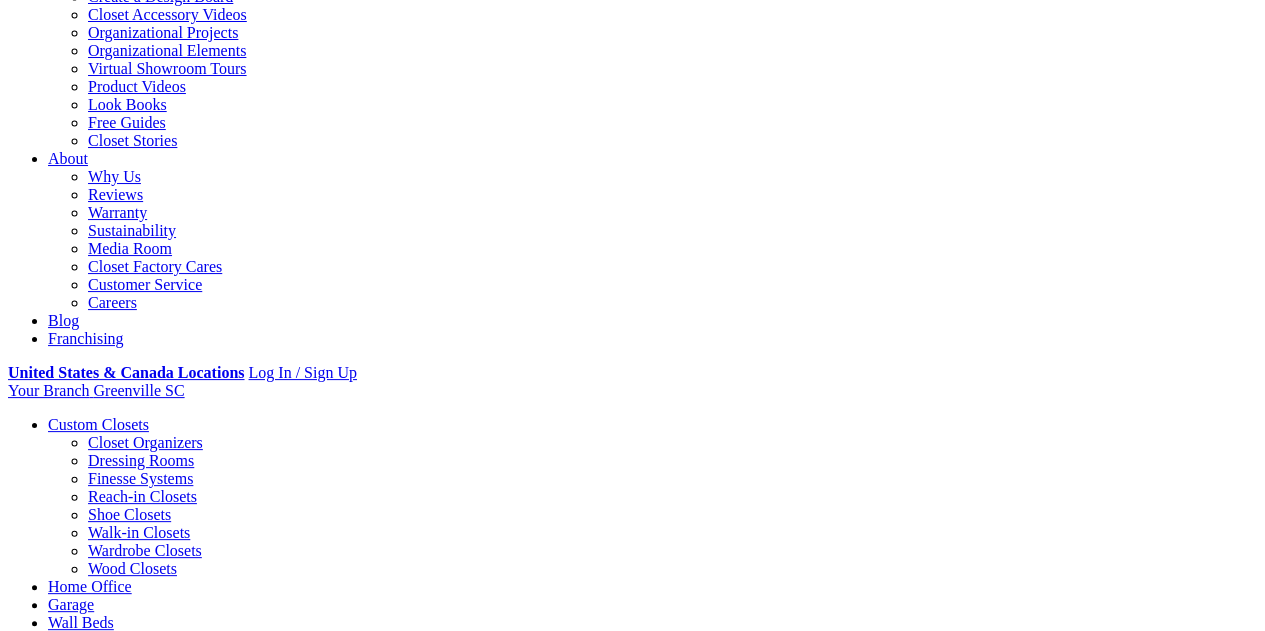 scroll, scrollTop: 400, scrollLeft: 0, axis: vertical 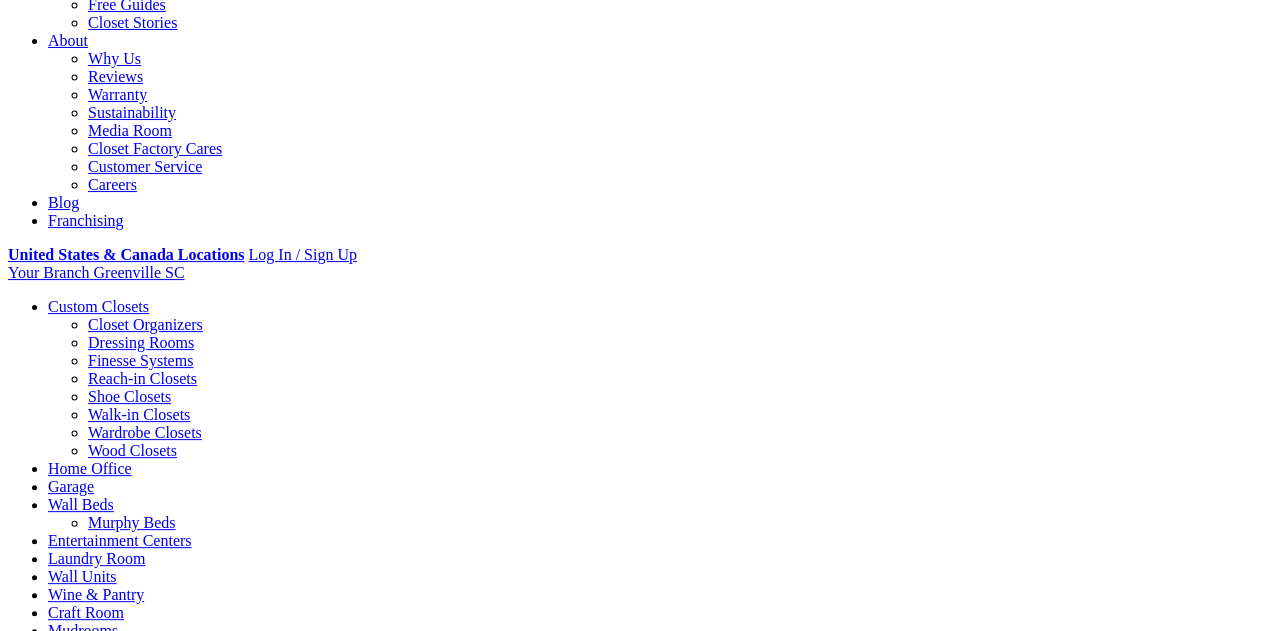 click on "How We Work" at bounding box center [95, -194] 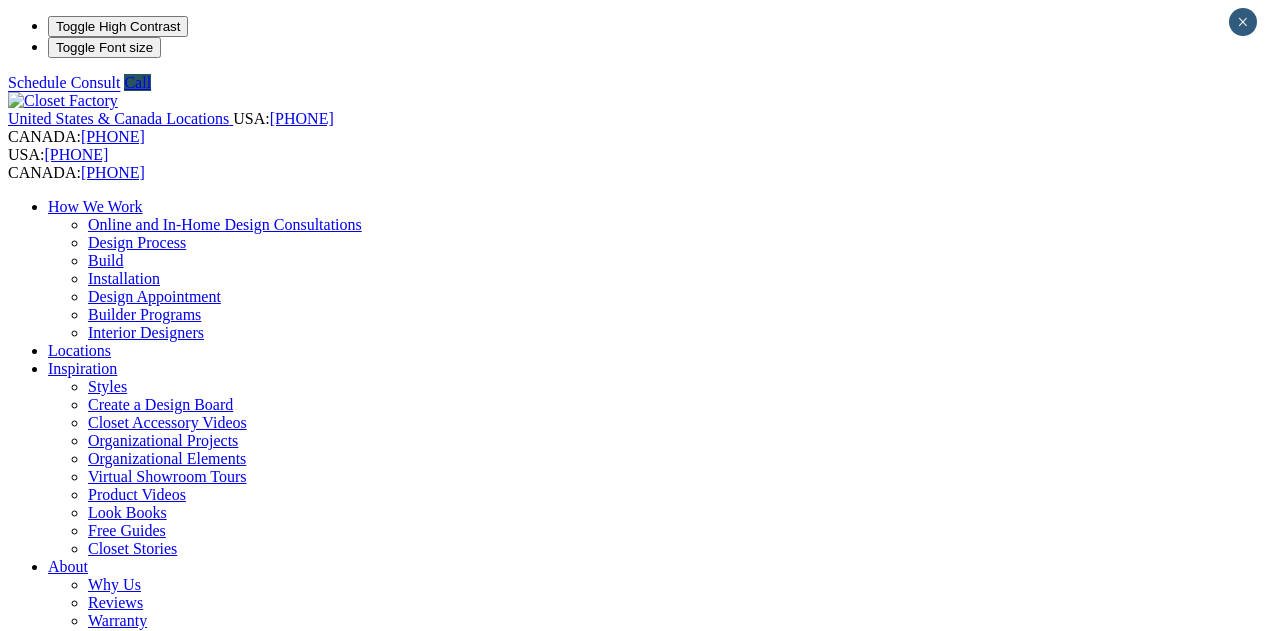 scroll, scrollTop: 0, scrollLeft: 0, axis: both 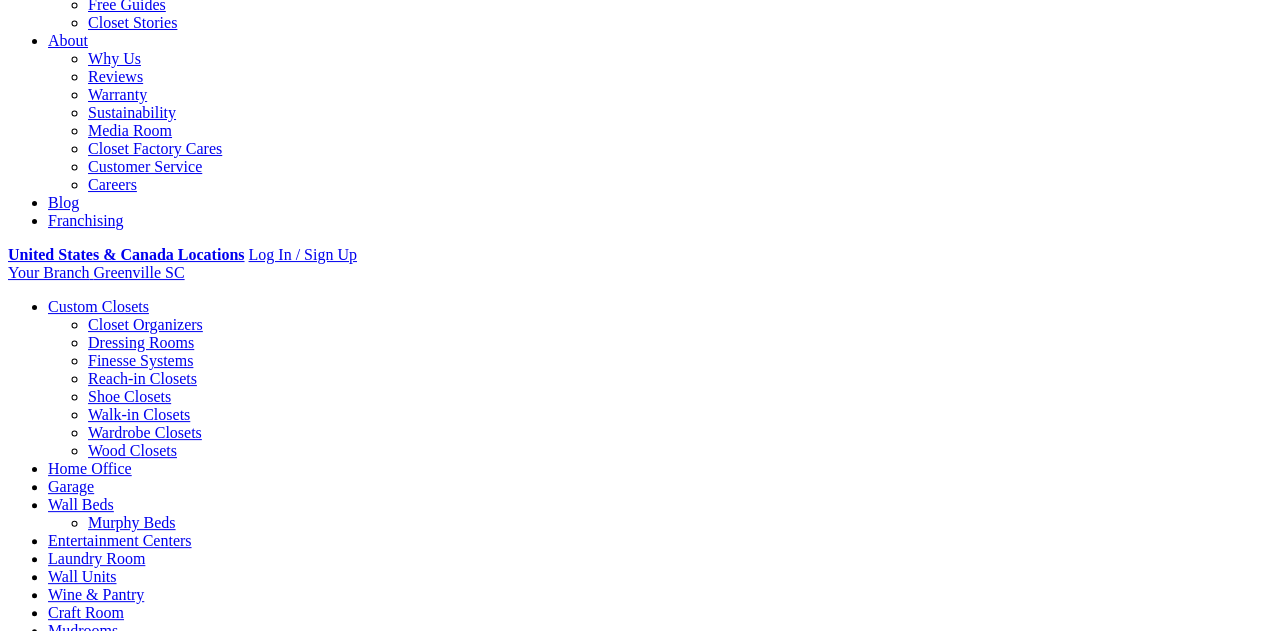 click at bounding box center (143, -194) 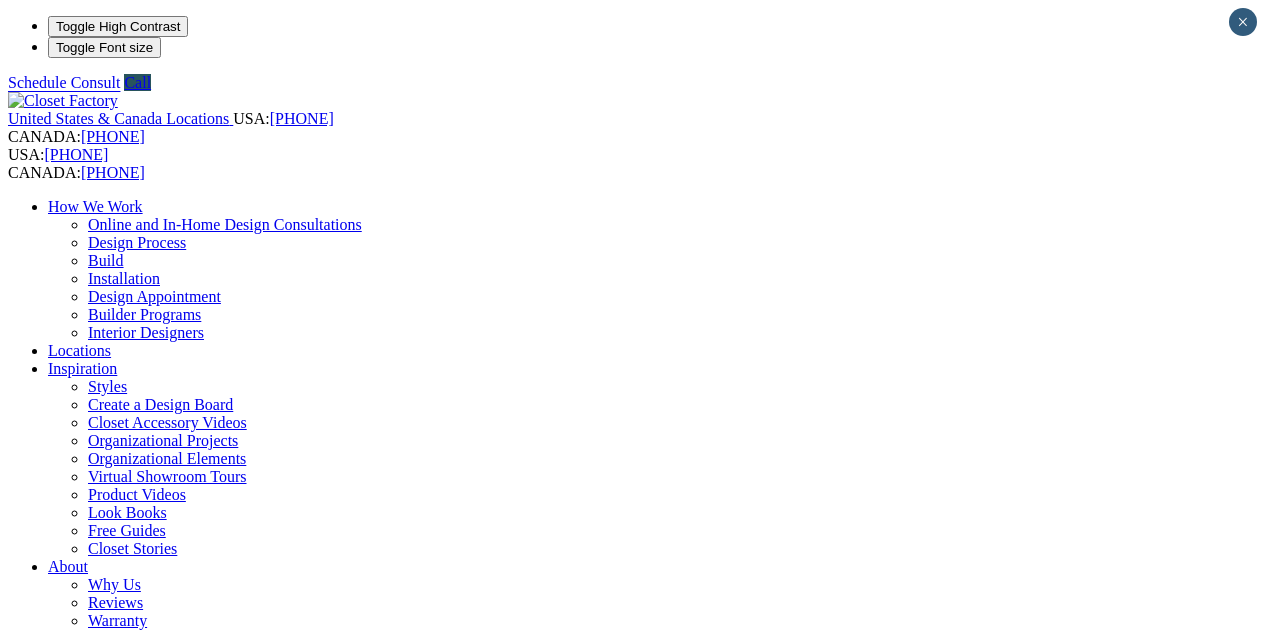 scroll, scrollTop: 0, scrollLeft: 0, axis: both 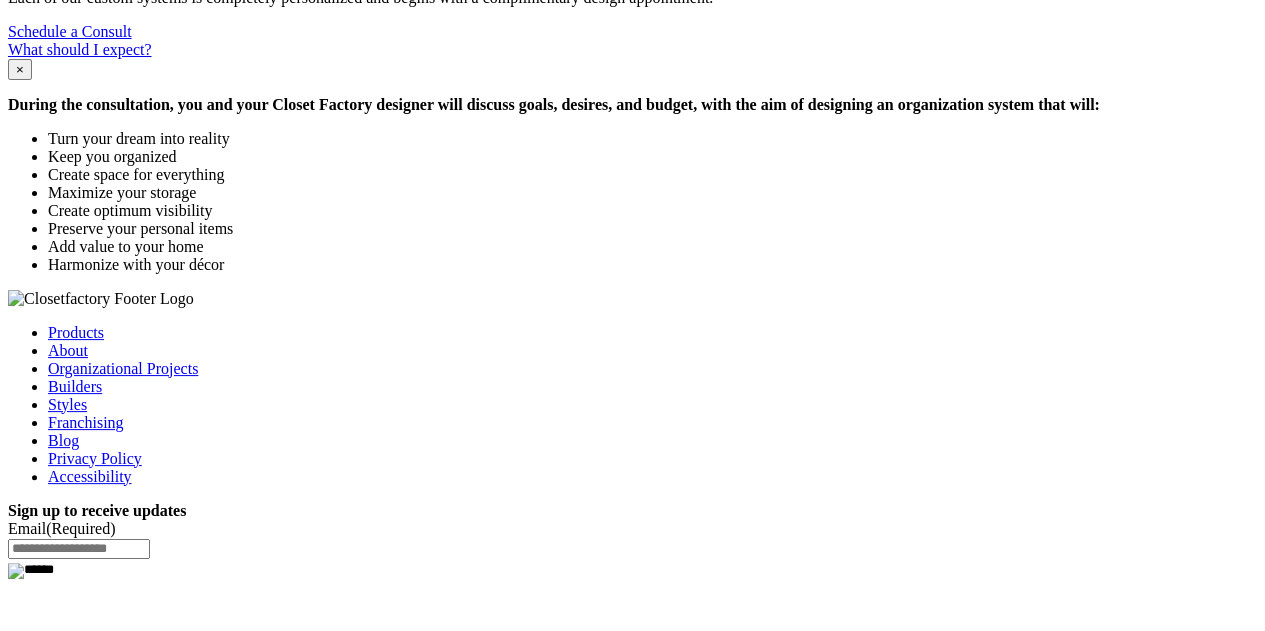 click on "Styles" at bounding box center [107, -2040] 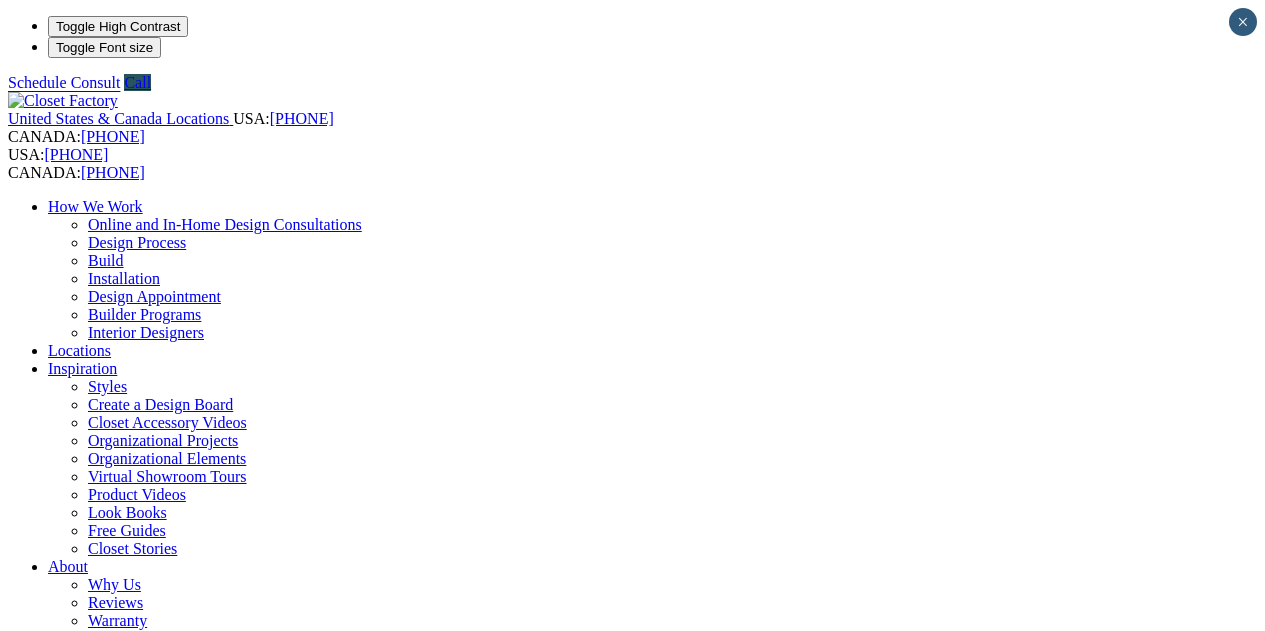 scroll, scrollTop: 0, scrollLeft: 0, axis: both 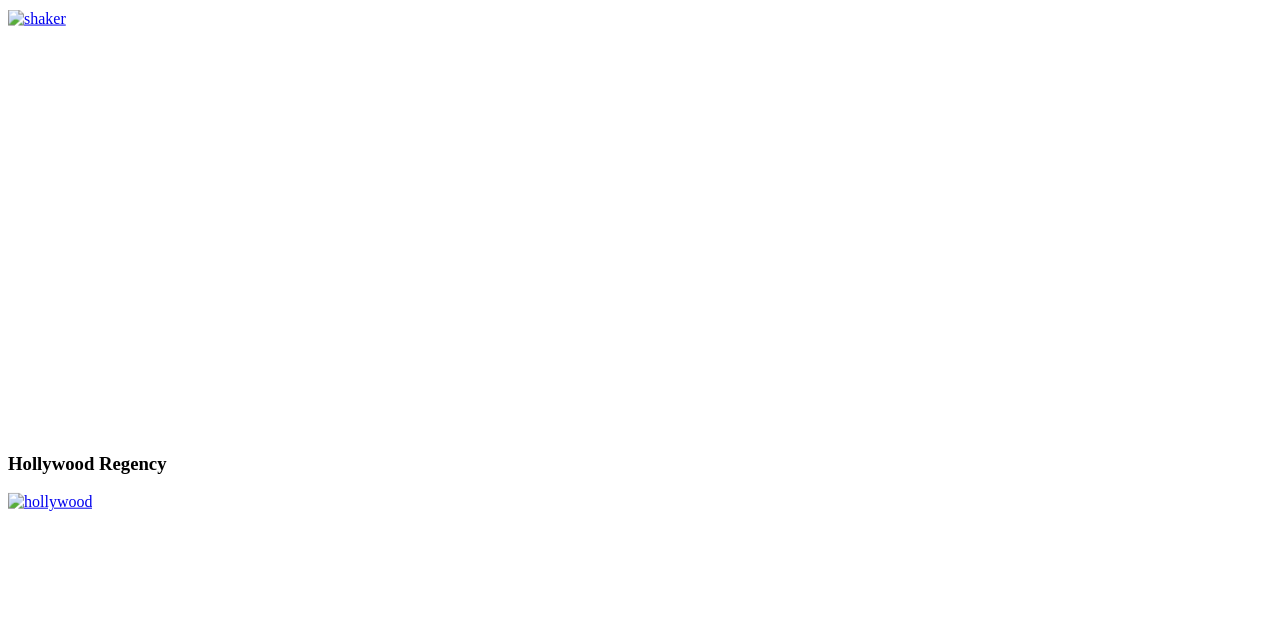 click on "Create a Design Board" at bounding box center [160, -9422] 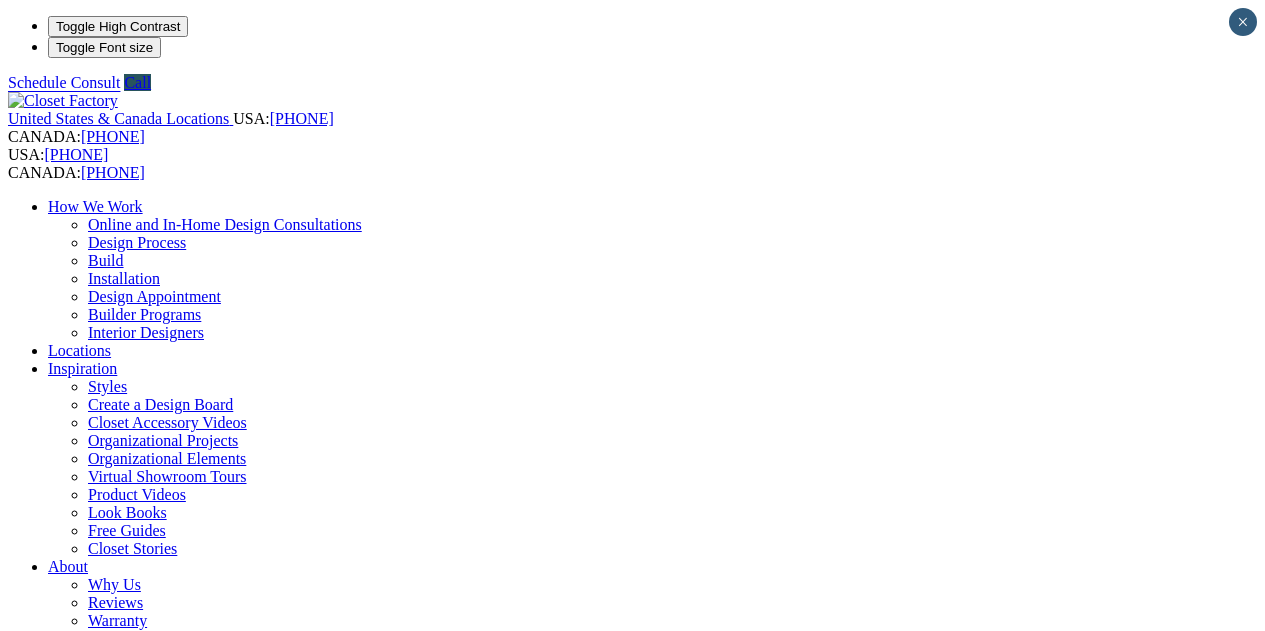 scroll, scrollTop: 0, scrollLeft: 0, axis: both 